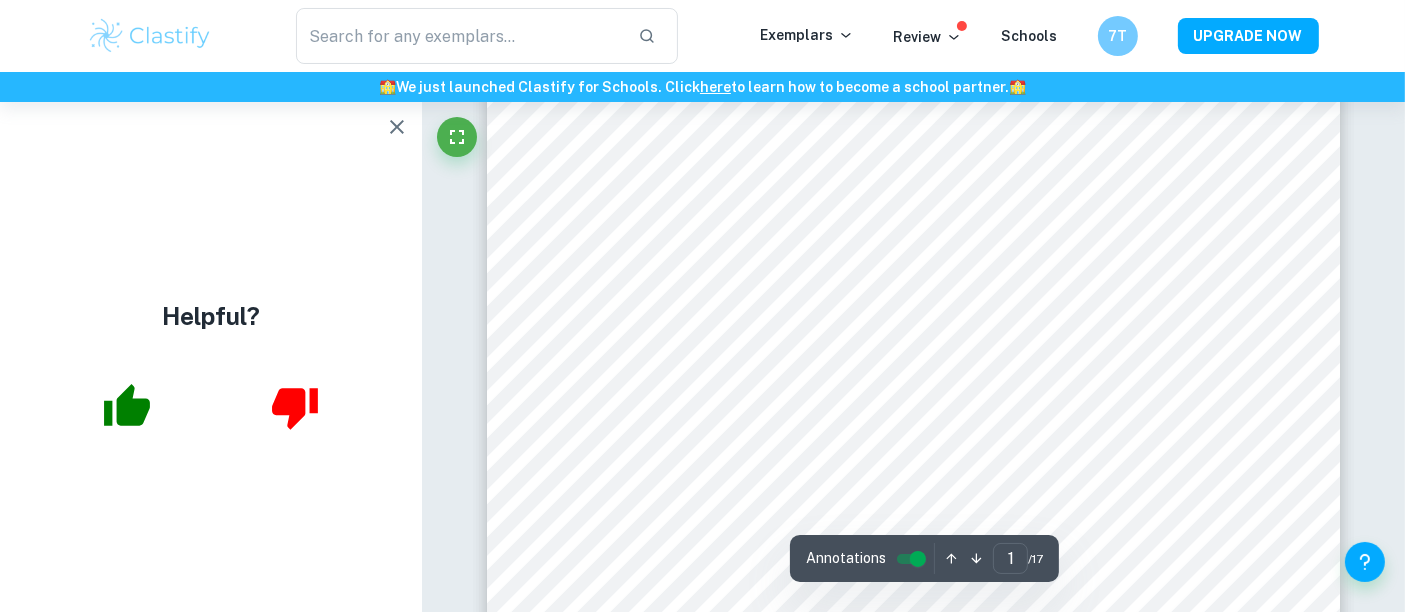 scroll, scrollTop: 0, scrollLeft: 0, axis: both 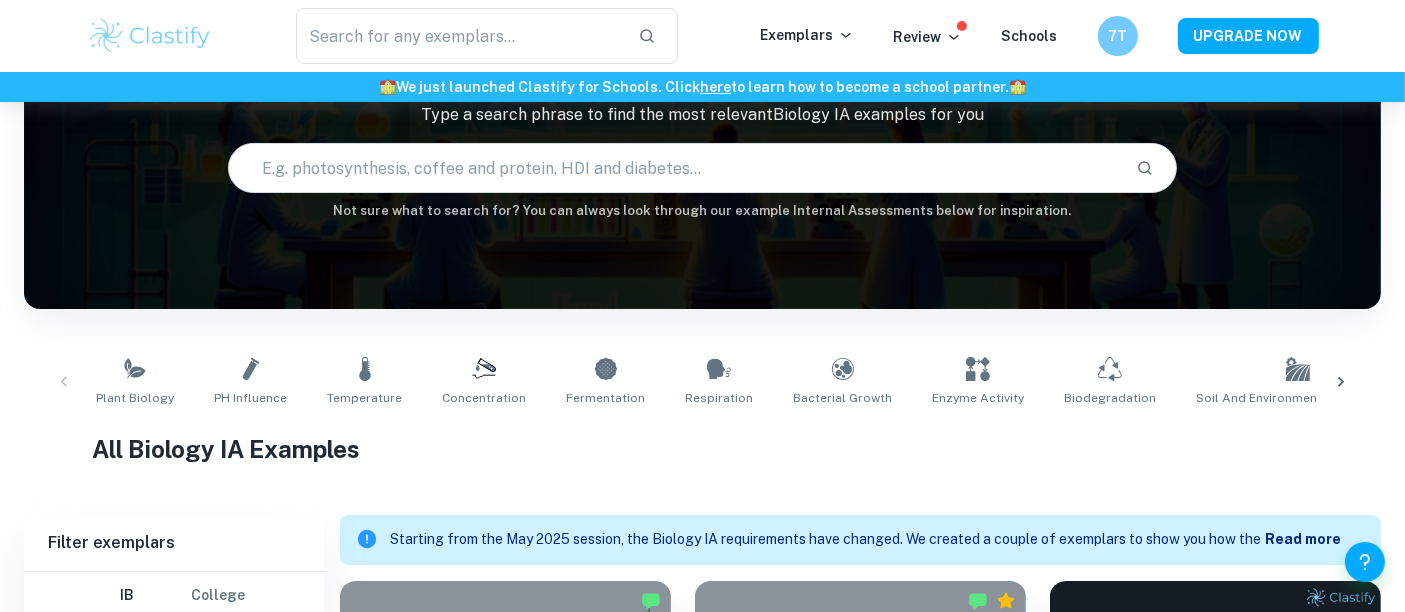click at bounding box center (675, 168) 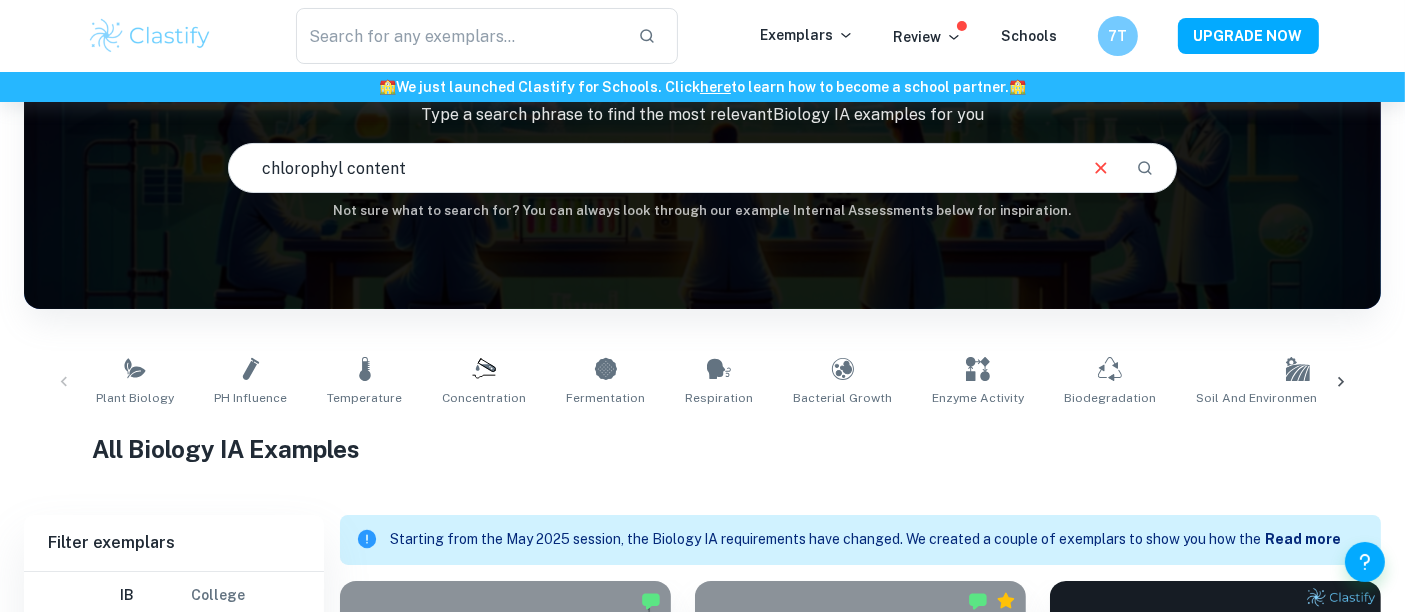 type on "chlorophyl content" 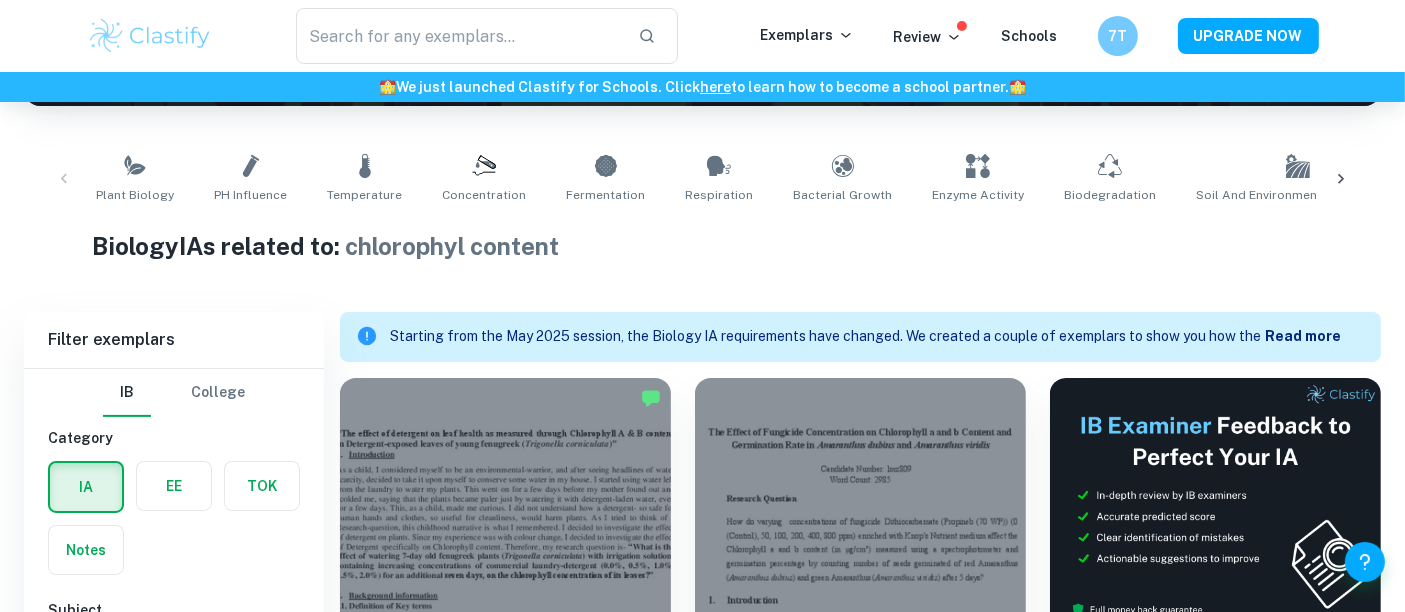 scroll, scrollTop: 636, scrollLeft: 0, axis: vertical 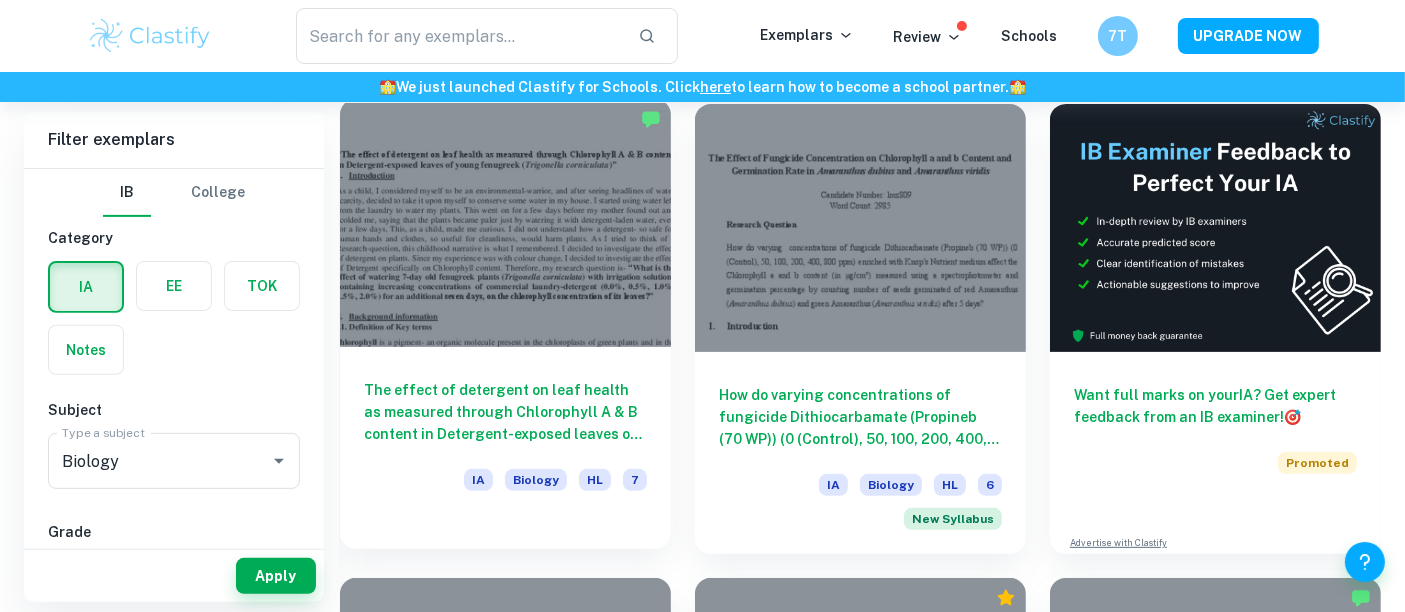 click at bounding box center [505, 223] 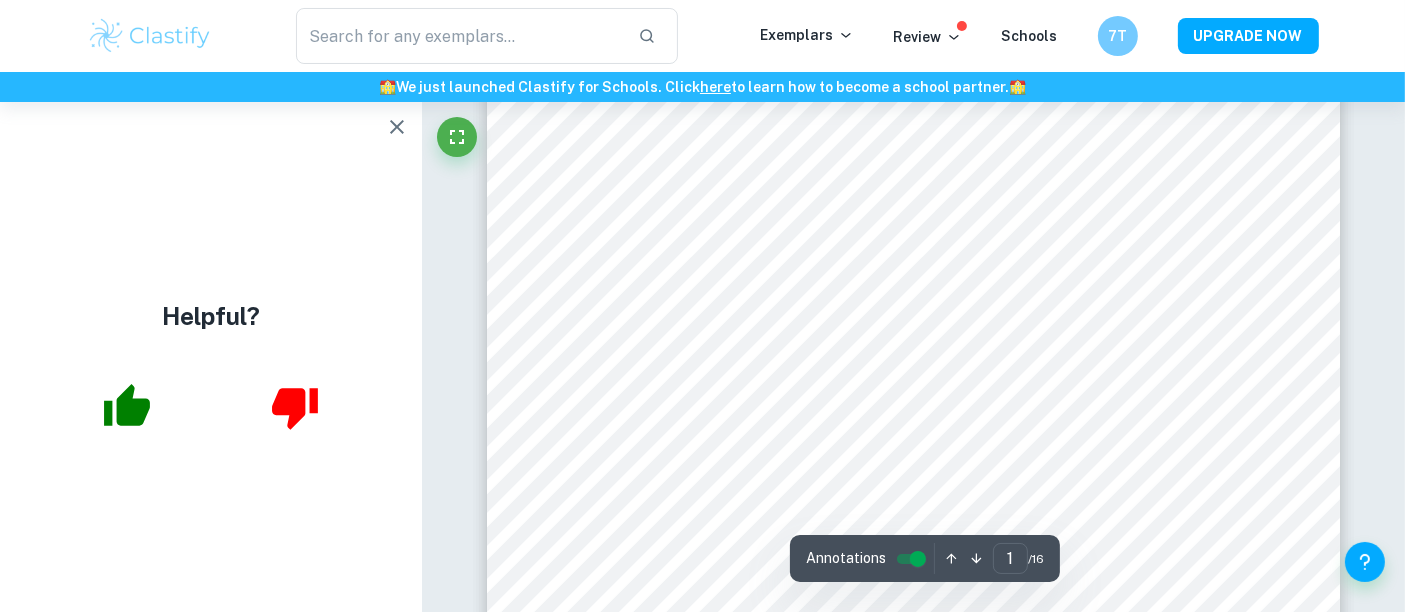 scroll, scrollTop: 377, scrollLeft: 0, axis: vertical 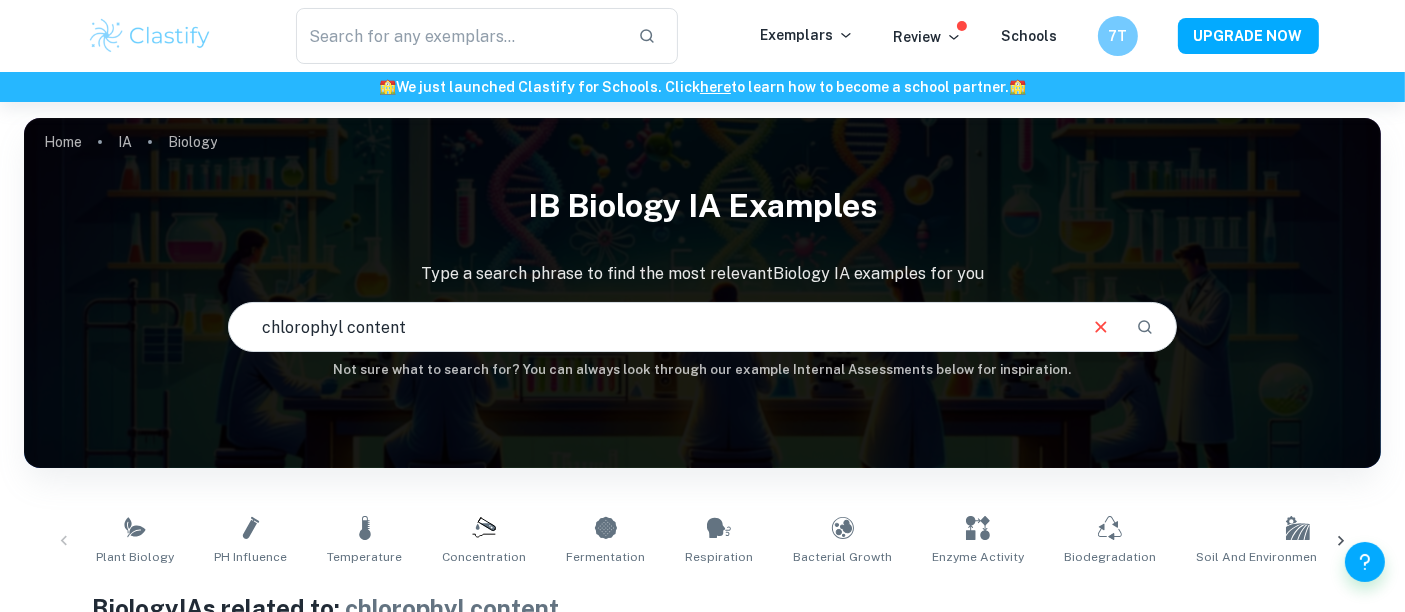 click 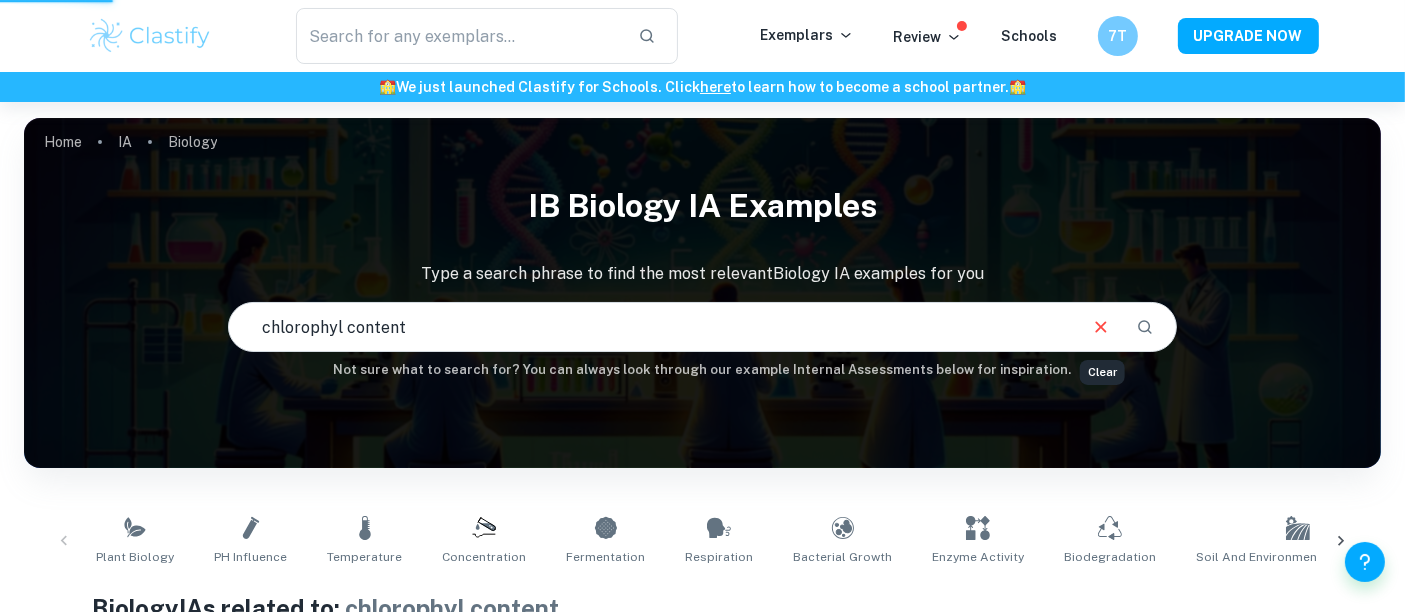 type 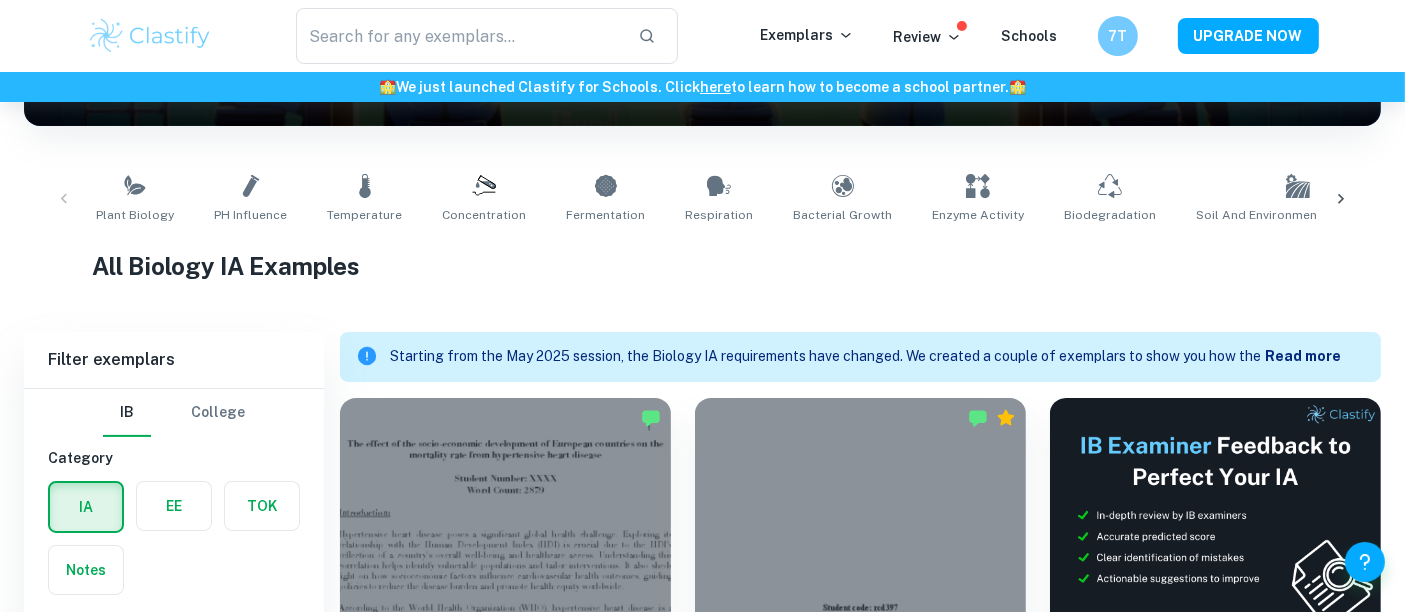 scroll, scrollTop: 524, scrollLeft: 0, axis: vertical 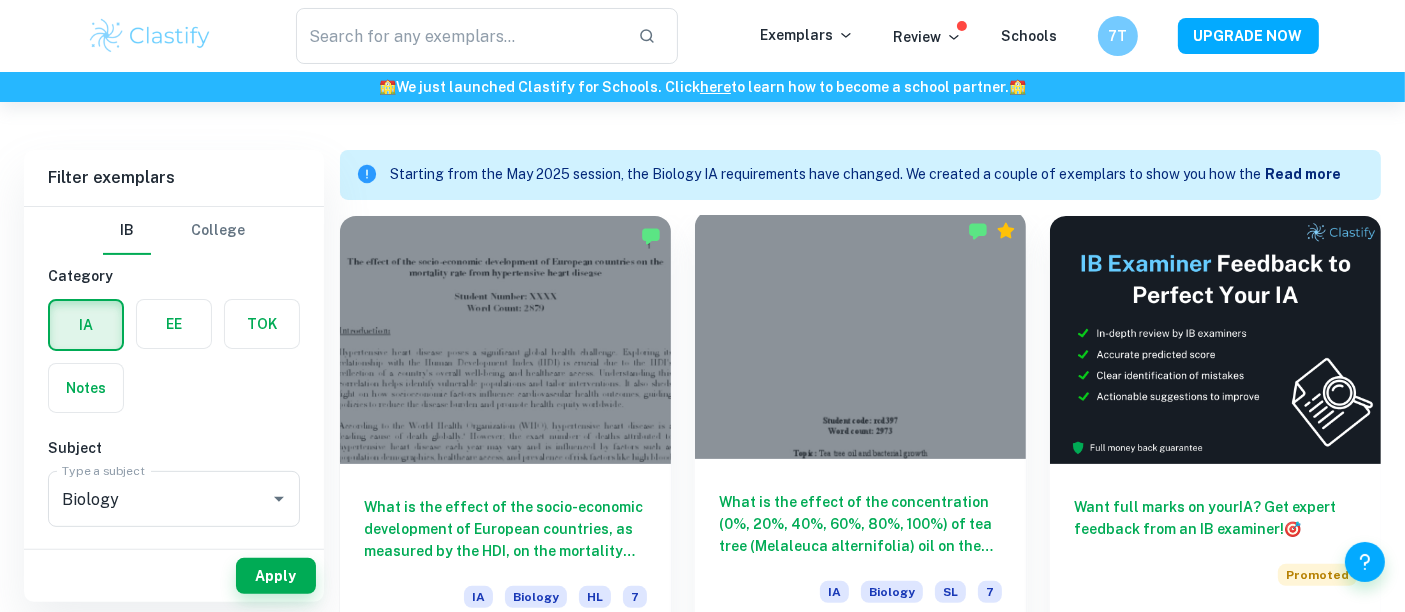 click at bounding box center (860, 335) 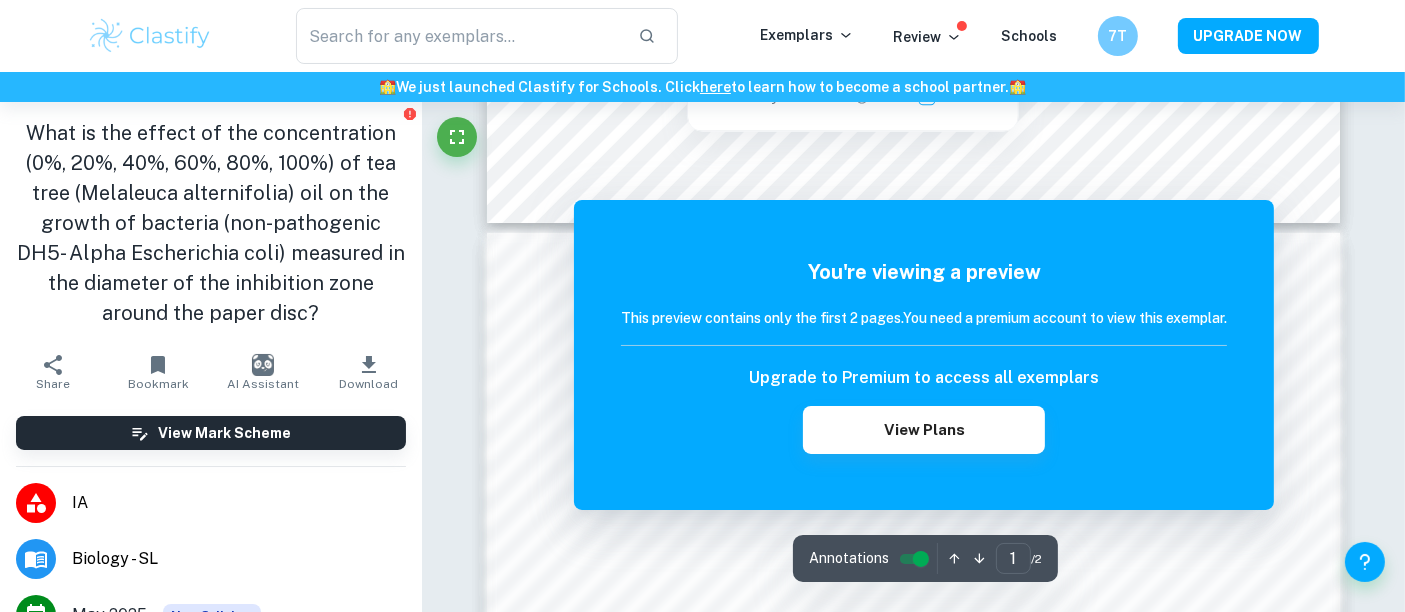 scroll, scrollTop: 1108, scrollLeft: 0, axis: vertical 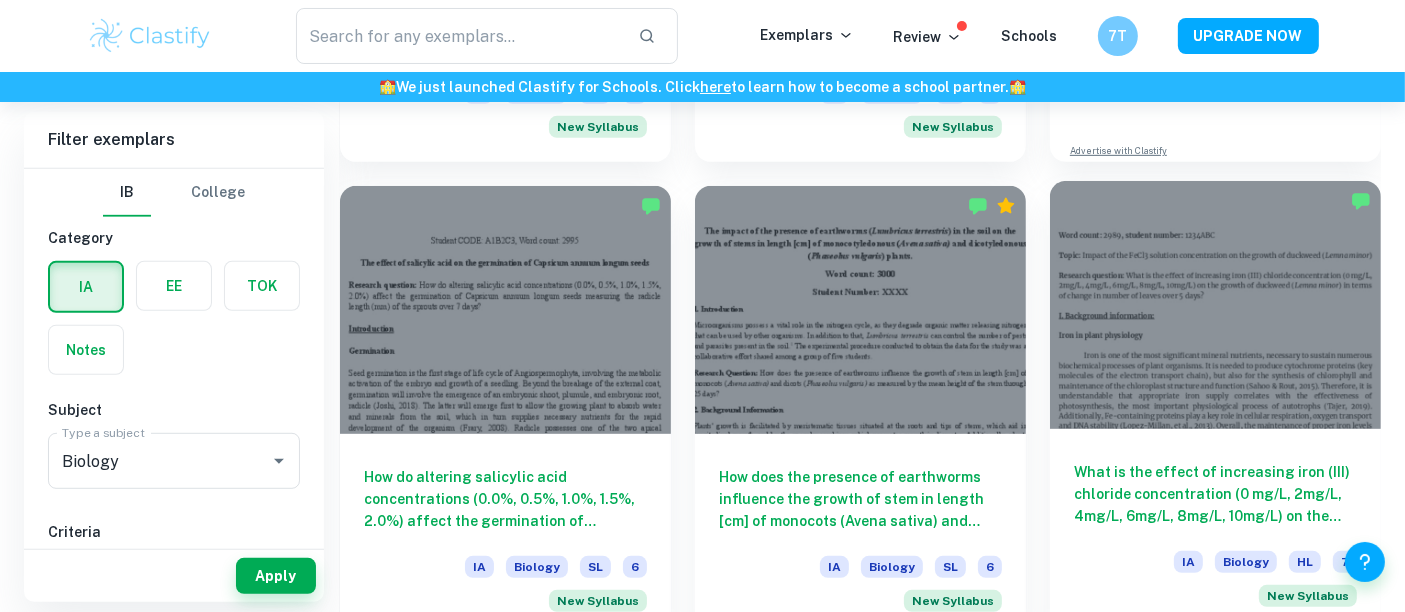 click at bounding box center [1215, 305] 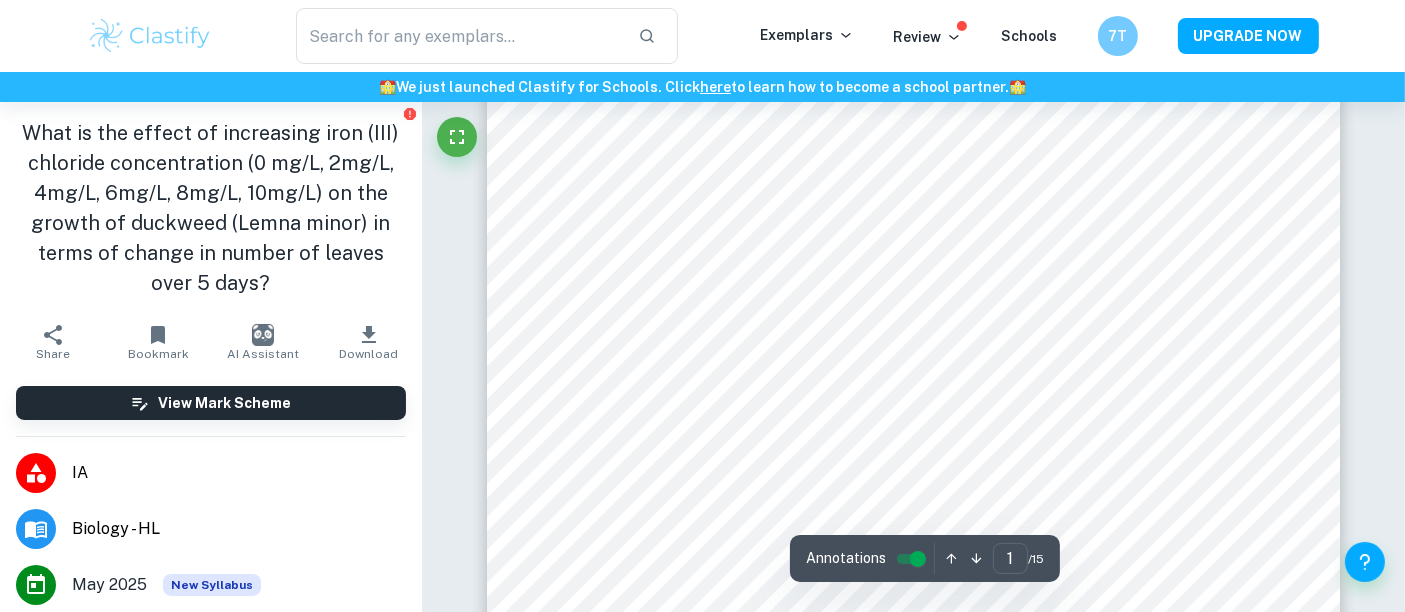 scroll, scrollTop: 0, scrollLeft: 0, axis: both 